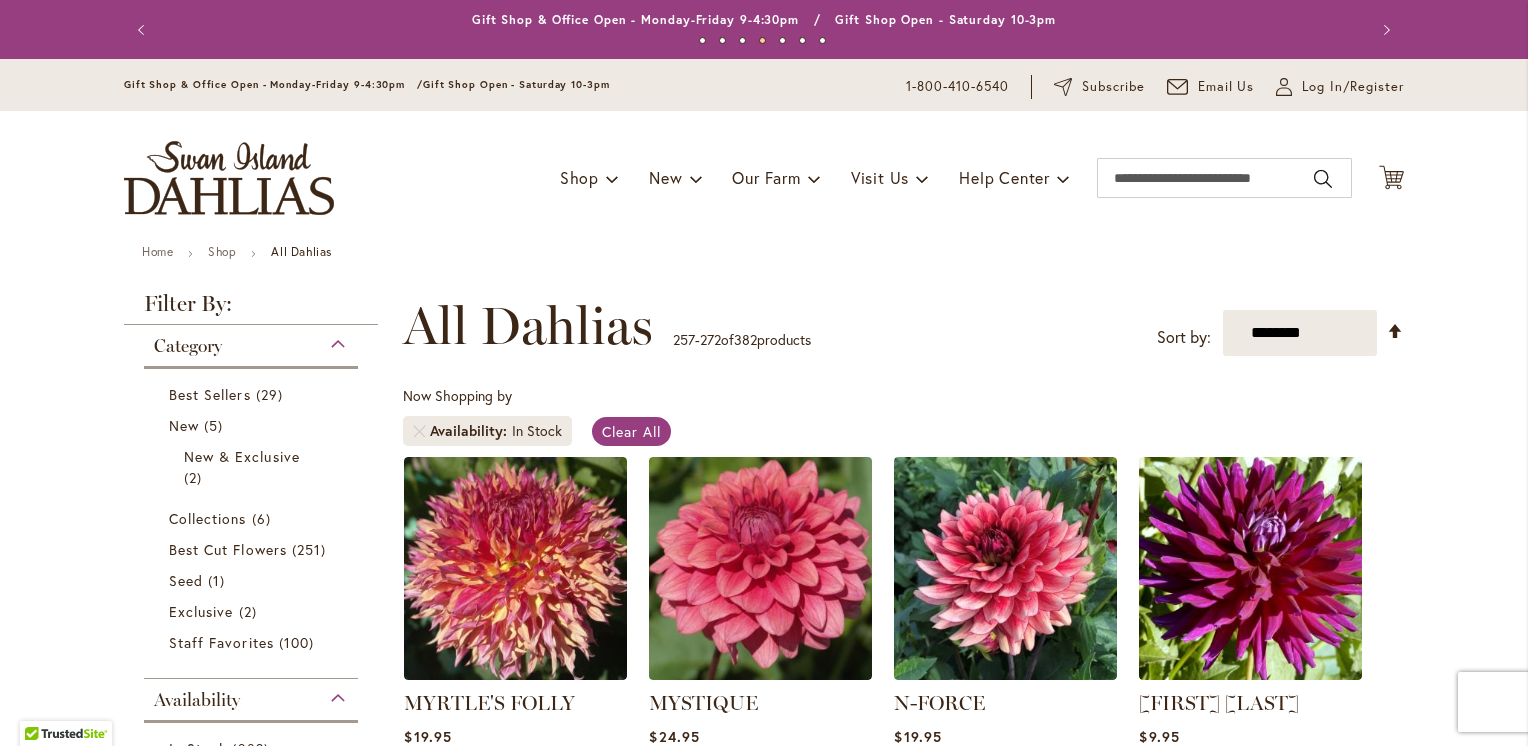 scroll, scrollTop: 0, scrollLeft: 0, axis: both 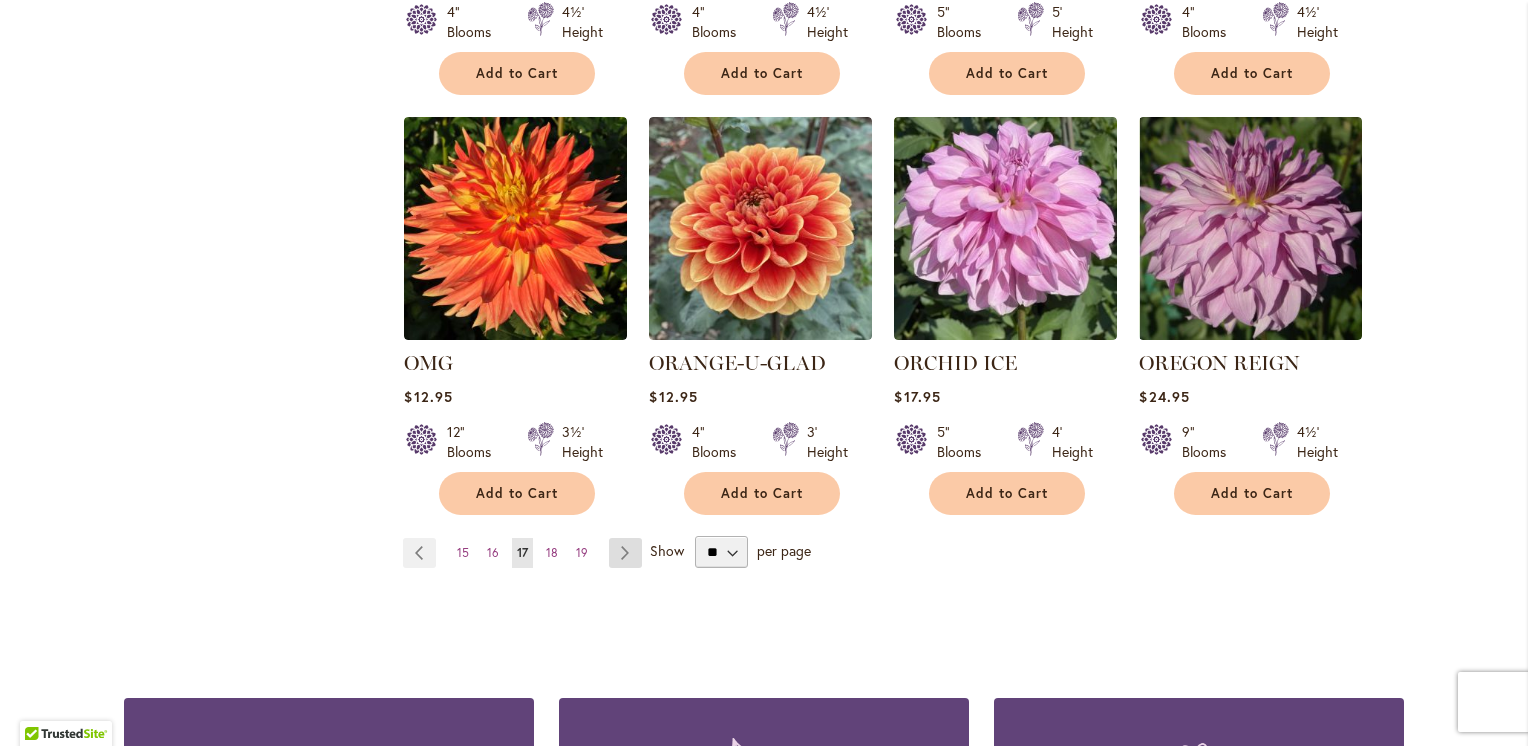 click on "Page
Next" at bounding box center (625, 553) 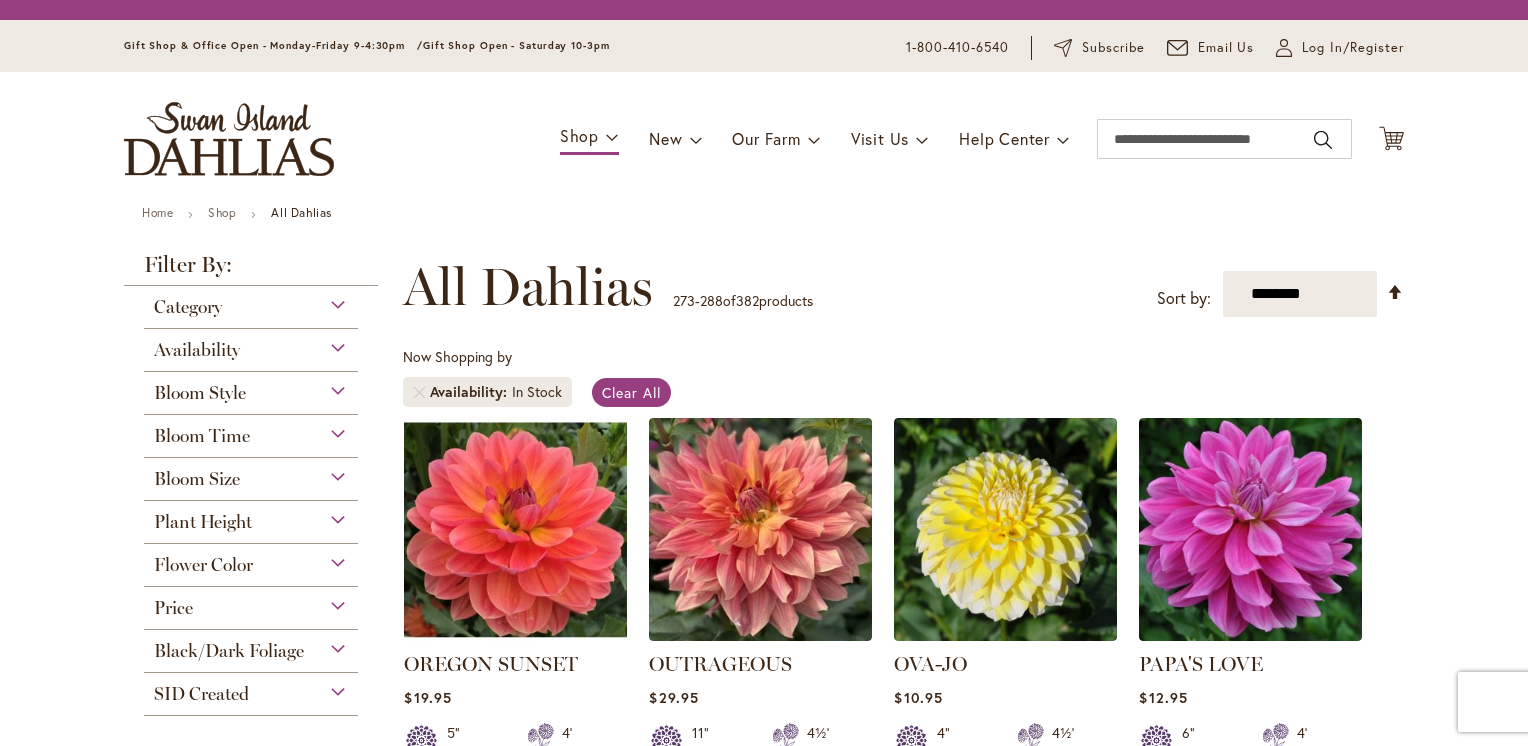scroll, scrollTop: 0, scrollLeft: 0, axis: both 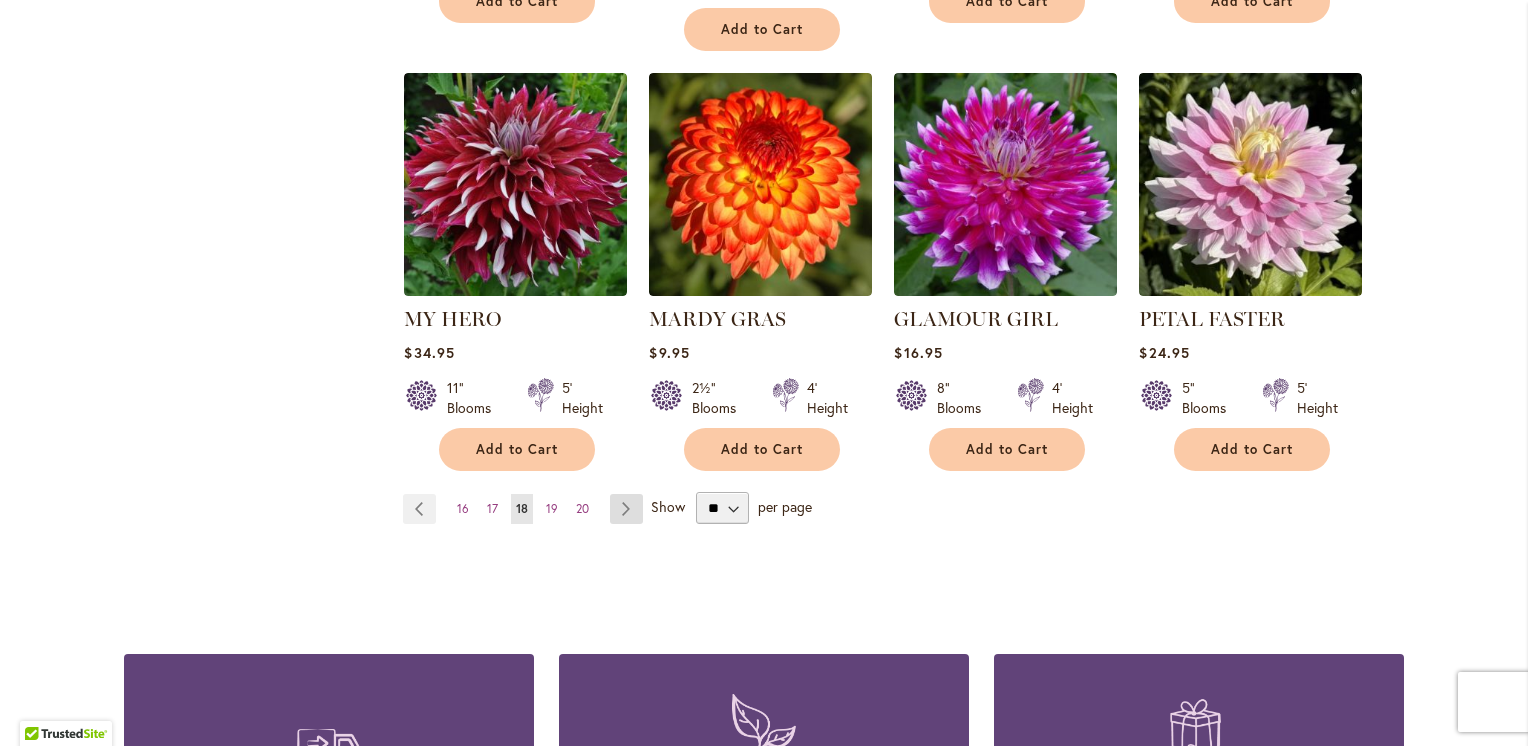 click on "Page
Next" at bounding box center [626, 509] 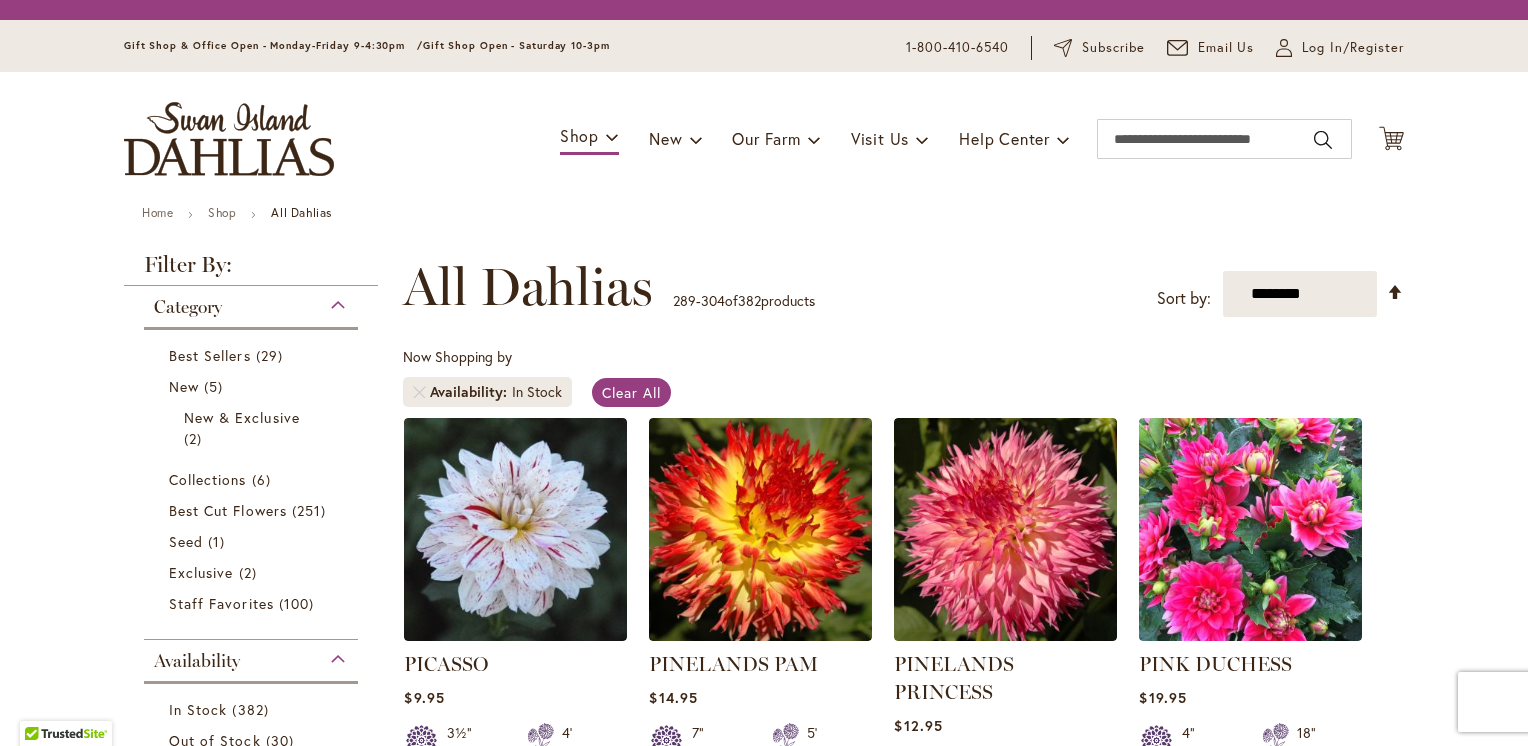 scroll, scrollTop: 0, scrollLeft: 0, axis: both 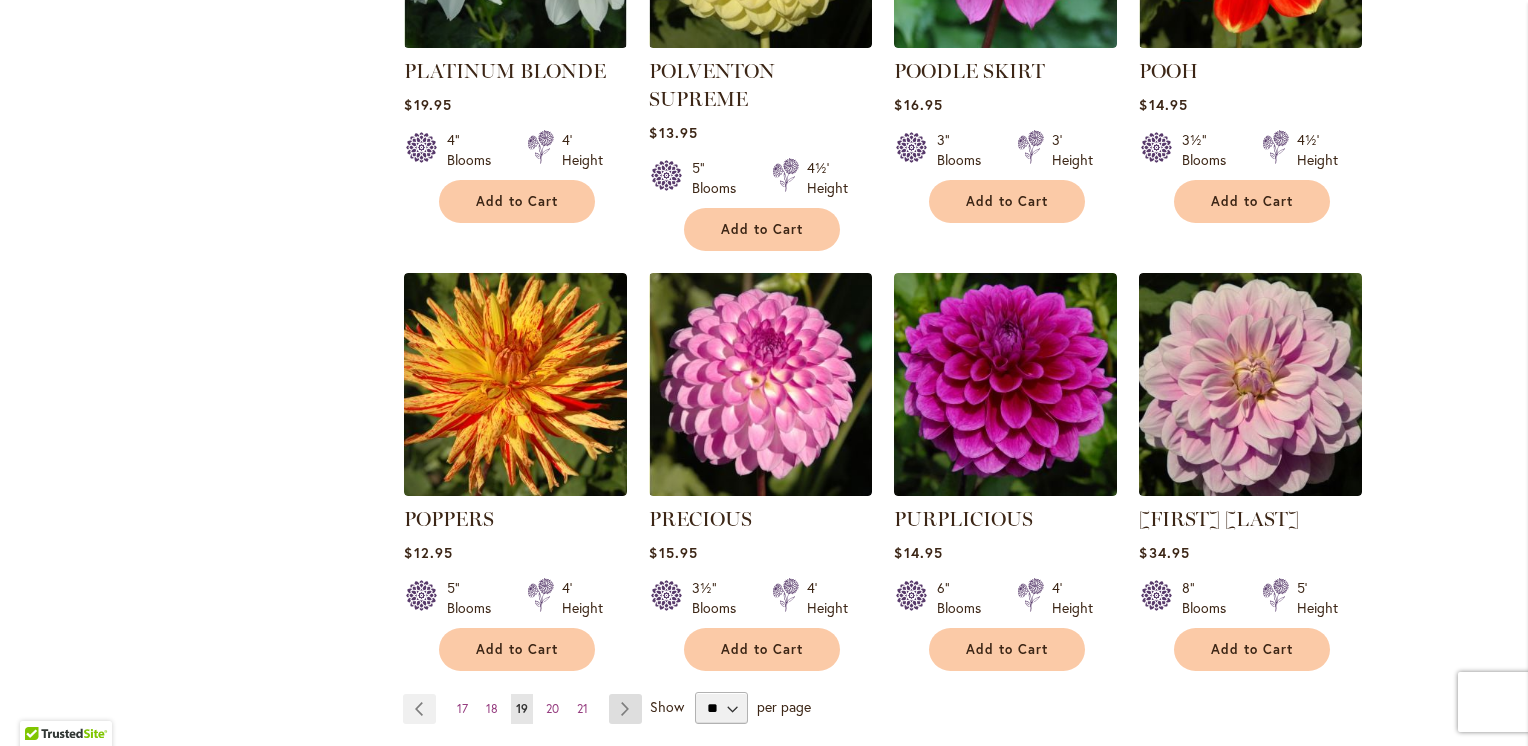 click on "Page
Next" at bounding box center (625, 709) 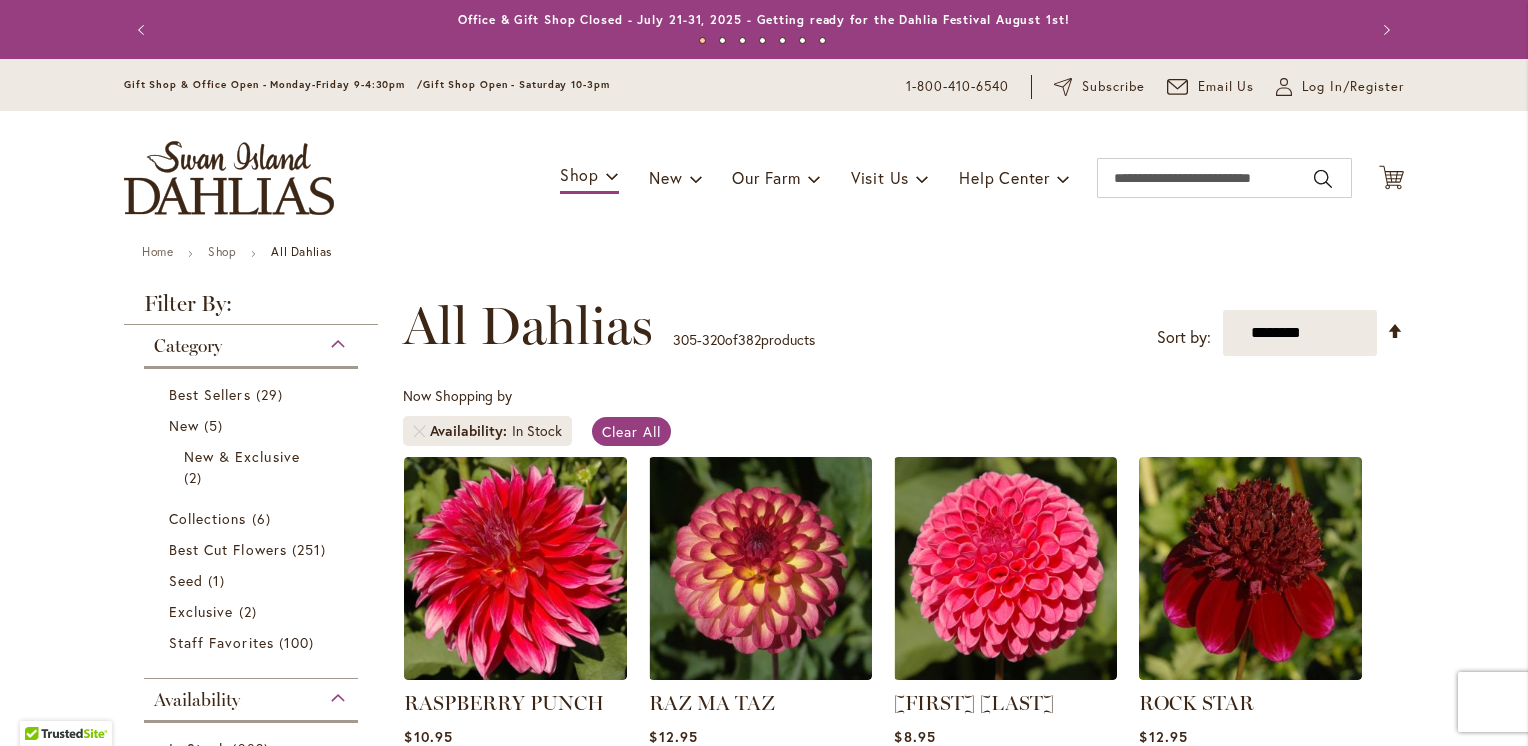 scroll, scrollTop: 0, scrollLeft: 0, axis: both 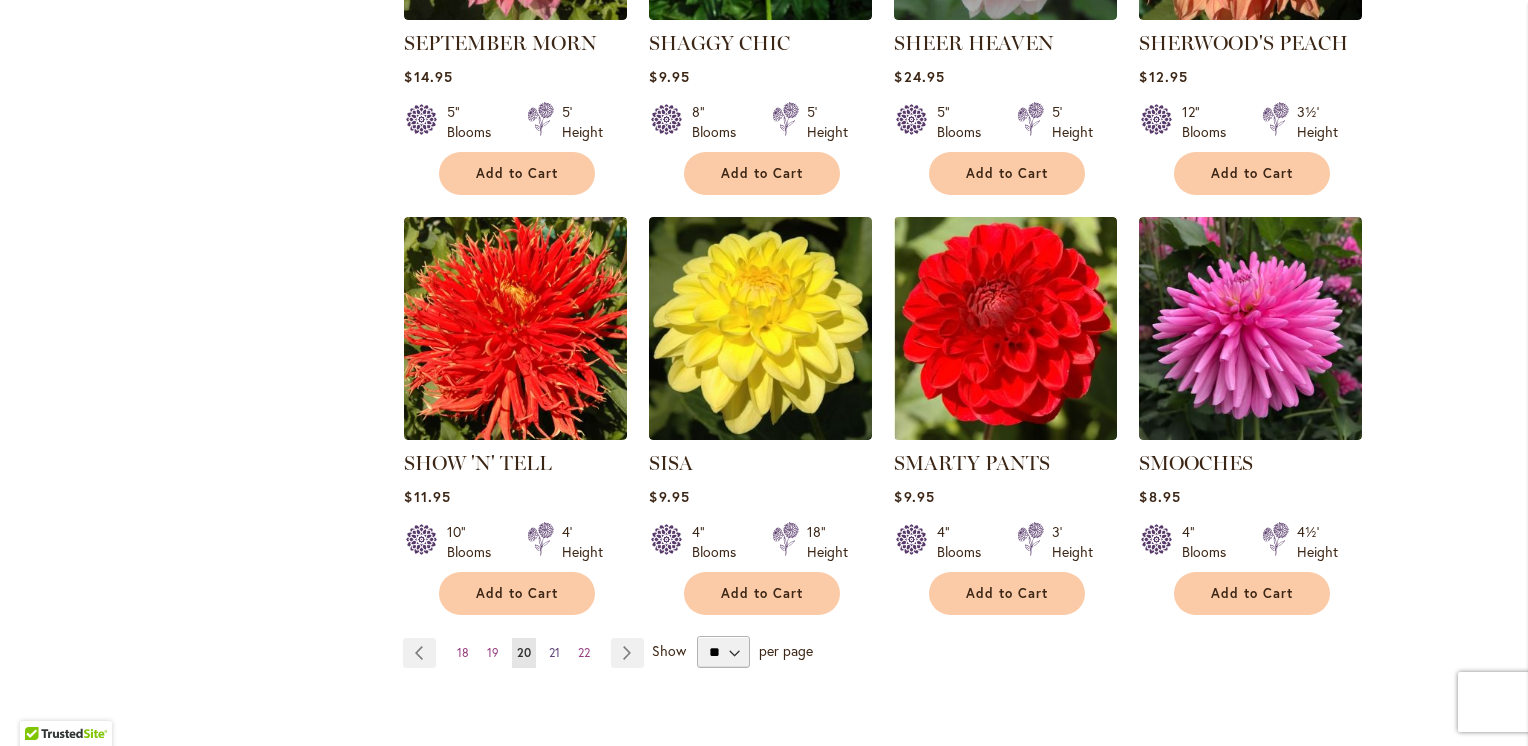 click on "21" at bounding box center (554, 652) 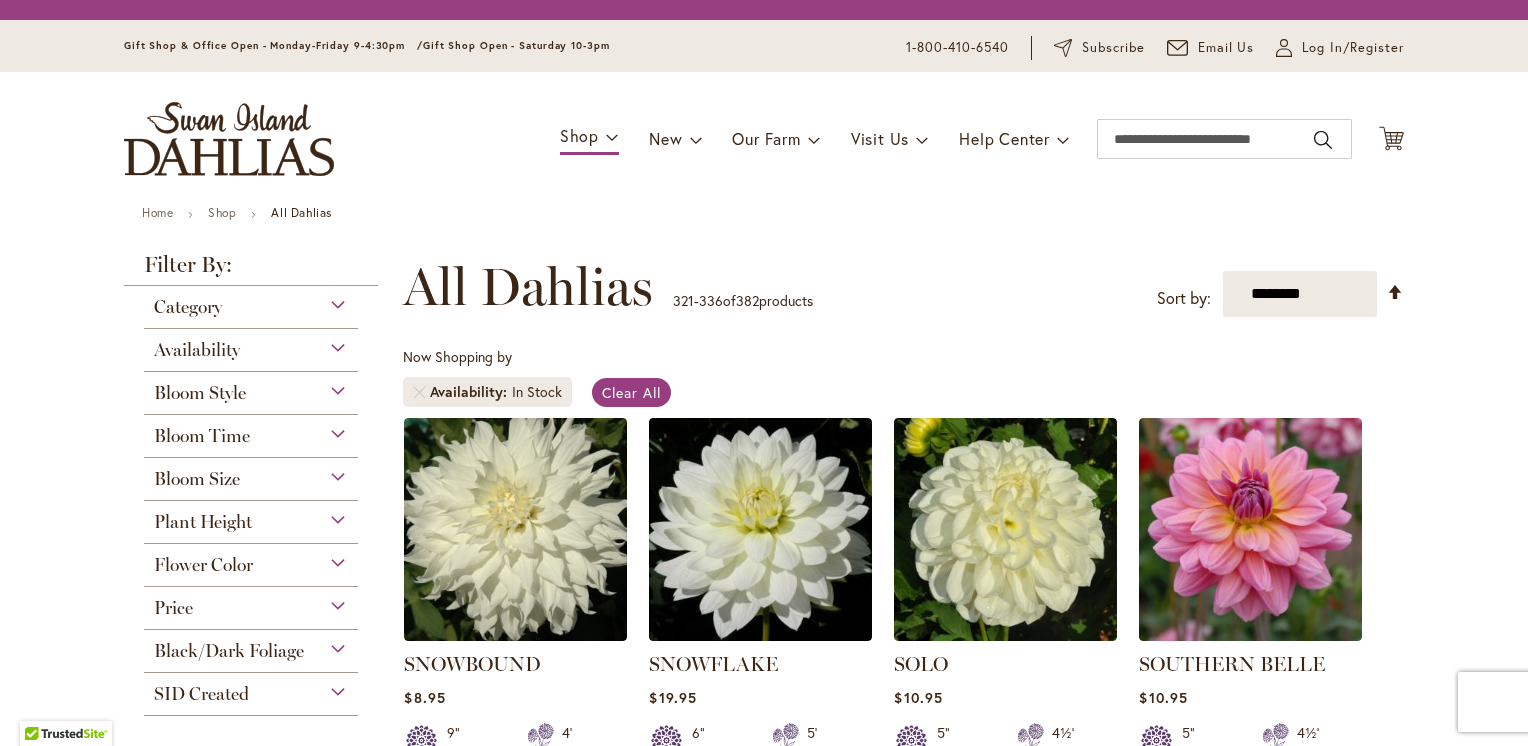 scroll, scrollTop: 0, scrollLeft: 0, axis: both 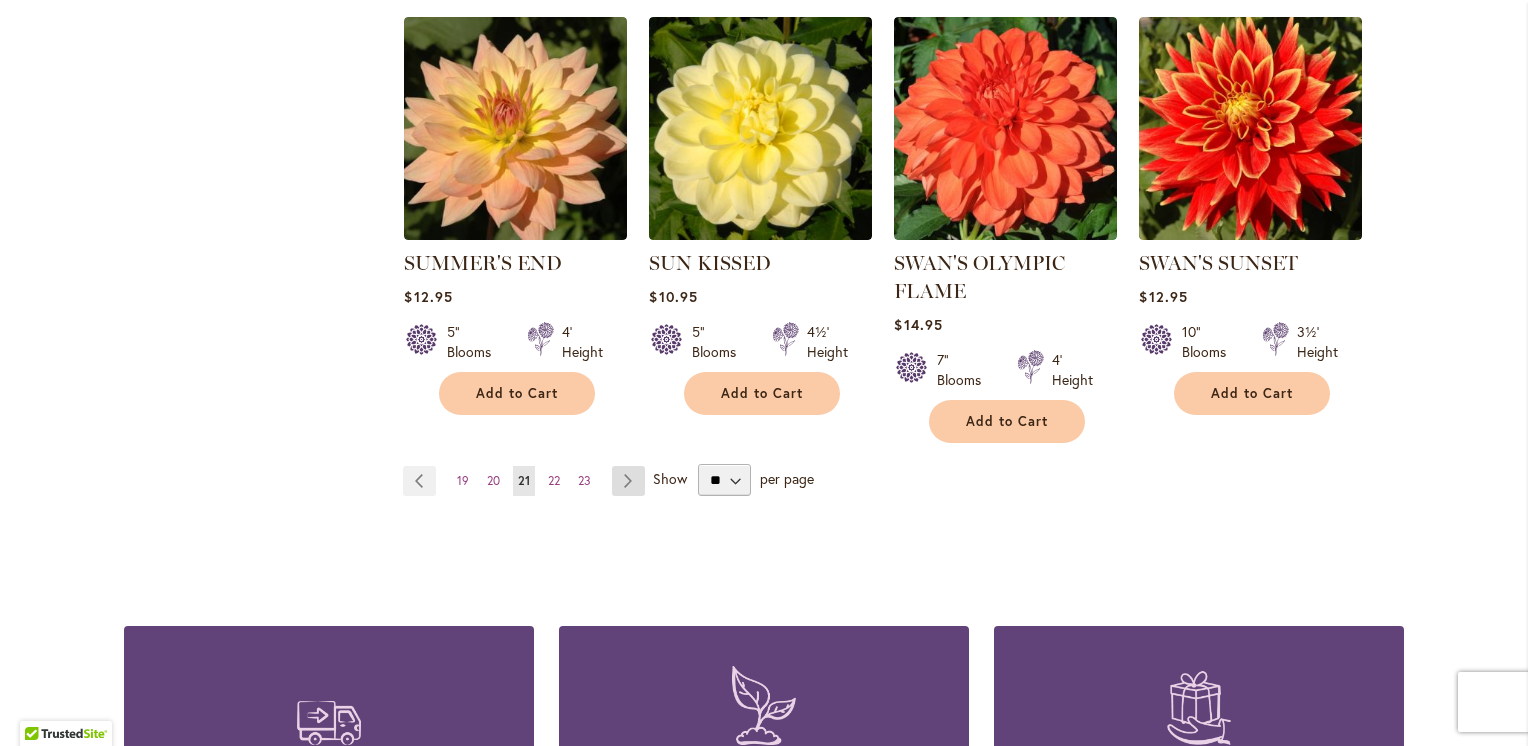 click on "Page
Next" at bounding box center [628, 481] 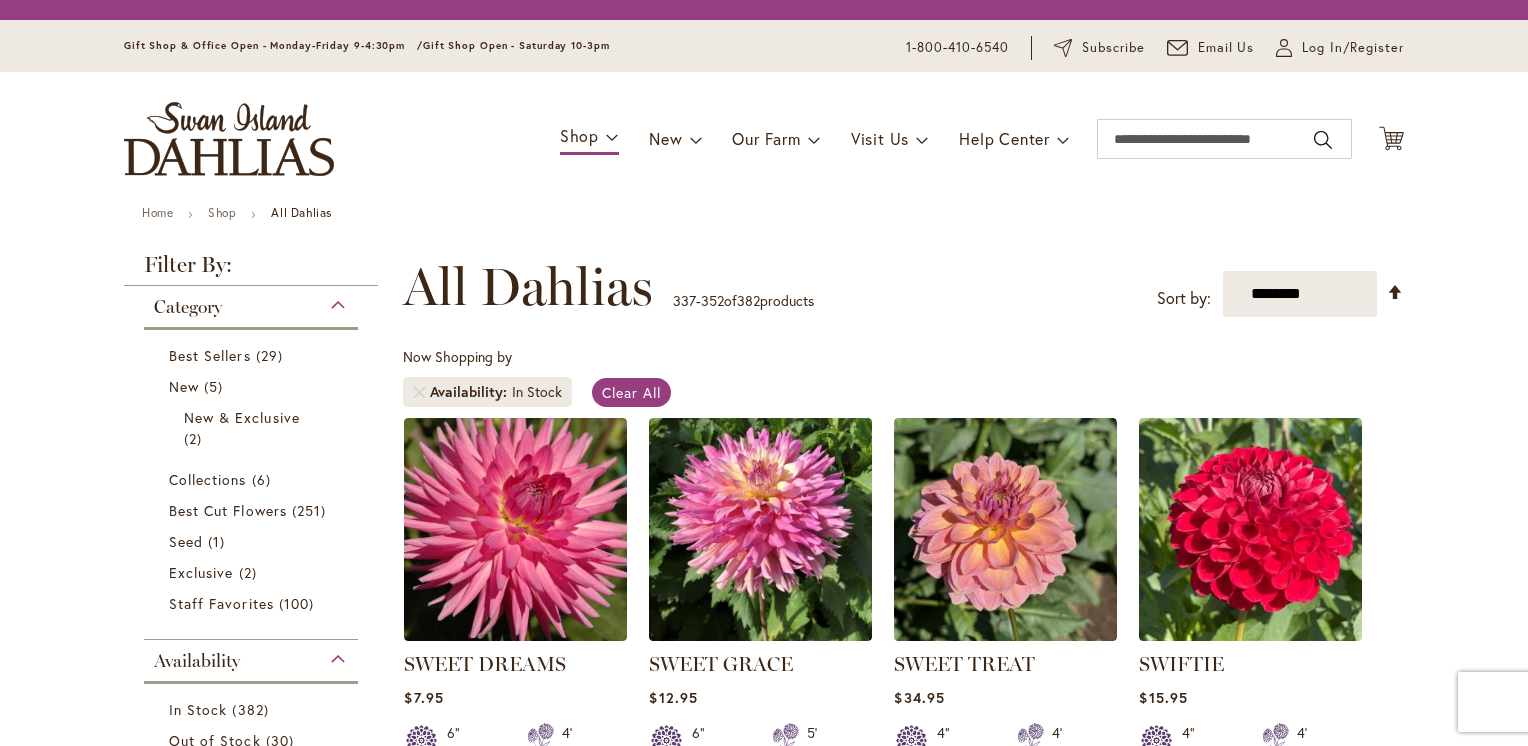 scroll, scrollTop: 0, scrollLeft: 0, axis: both 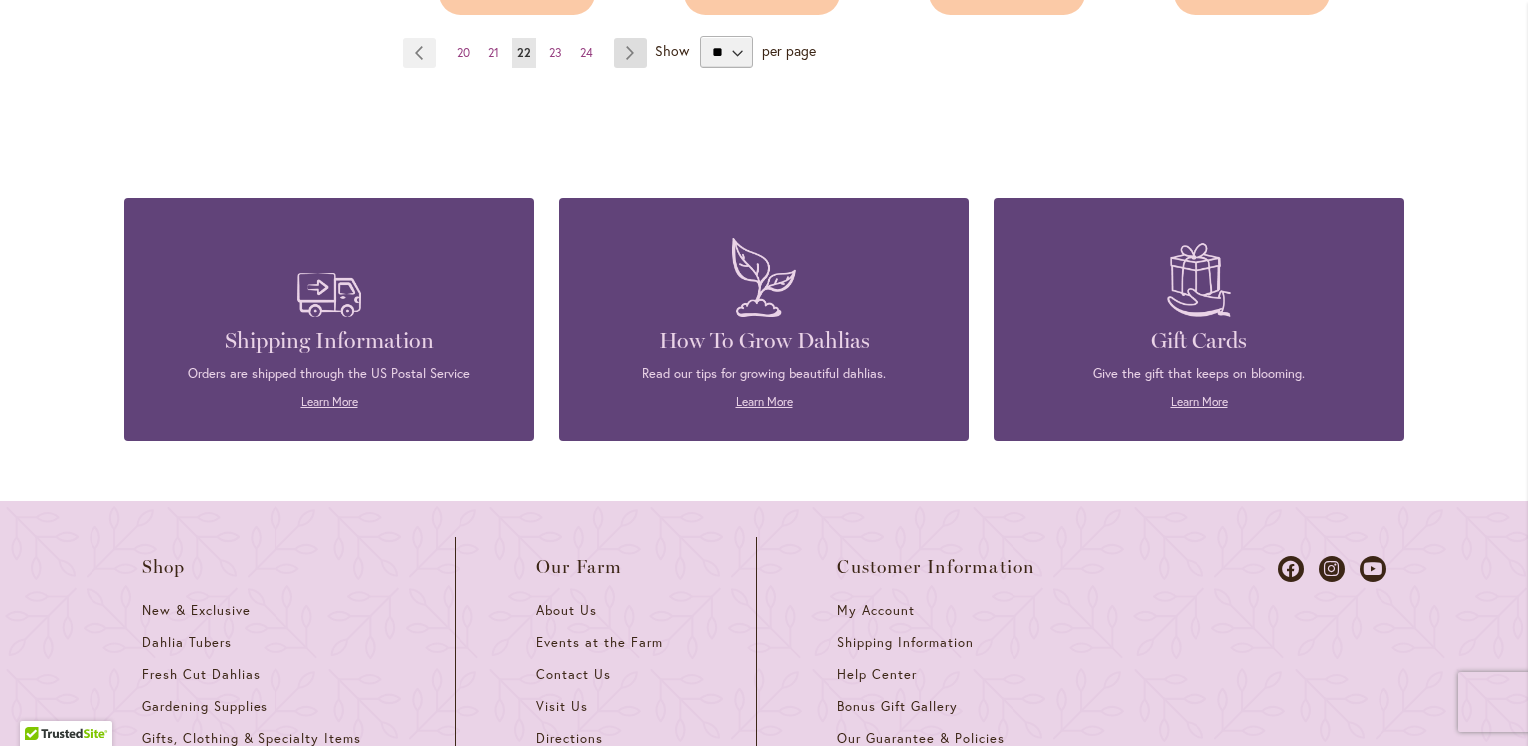 click on "Page
Next" at bounding box center (630, 53) 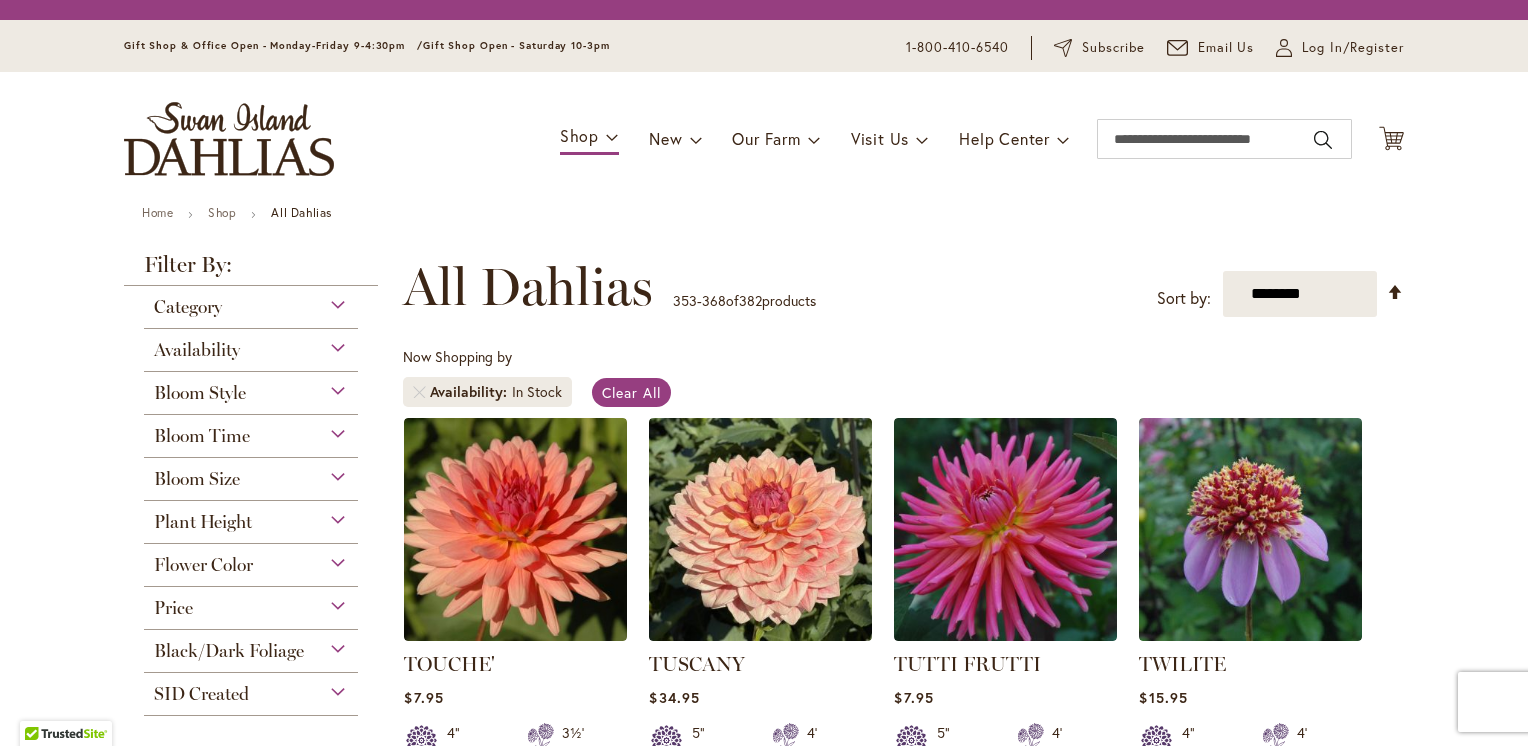 scroll, scrollTop: 0, scrollLeft: 0, axis: both 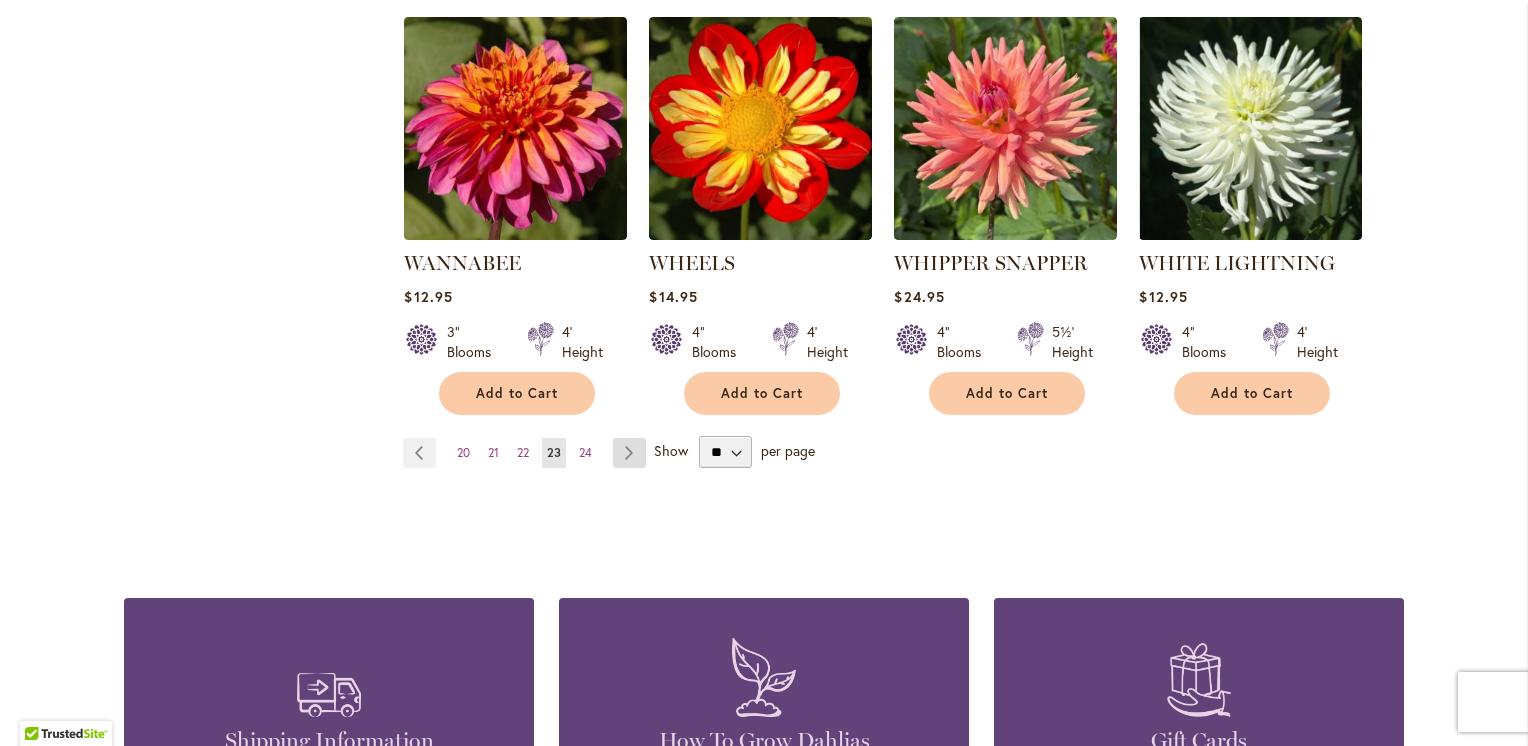 click on "Page
Next" at bounding box center [629, 453] 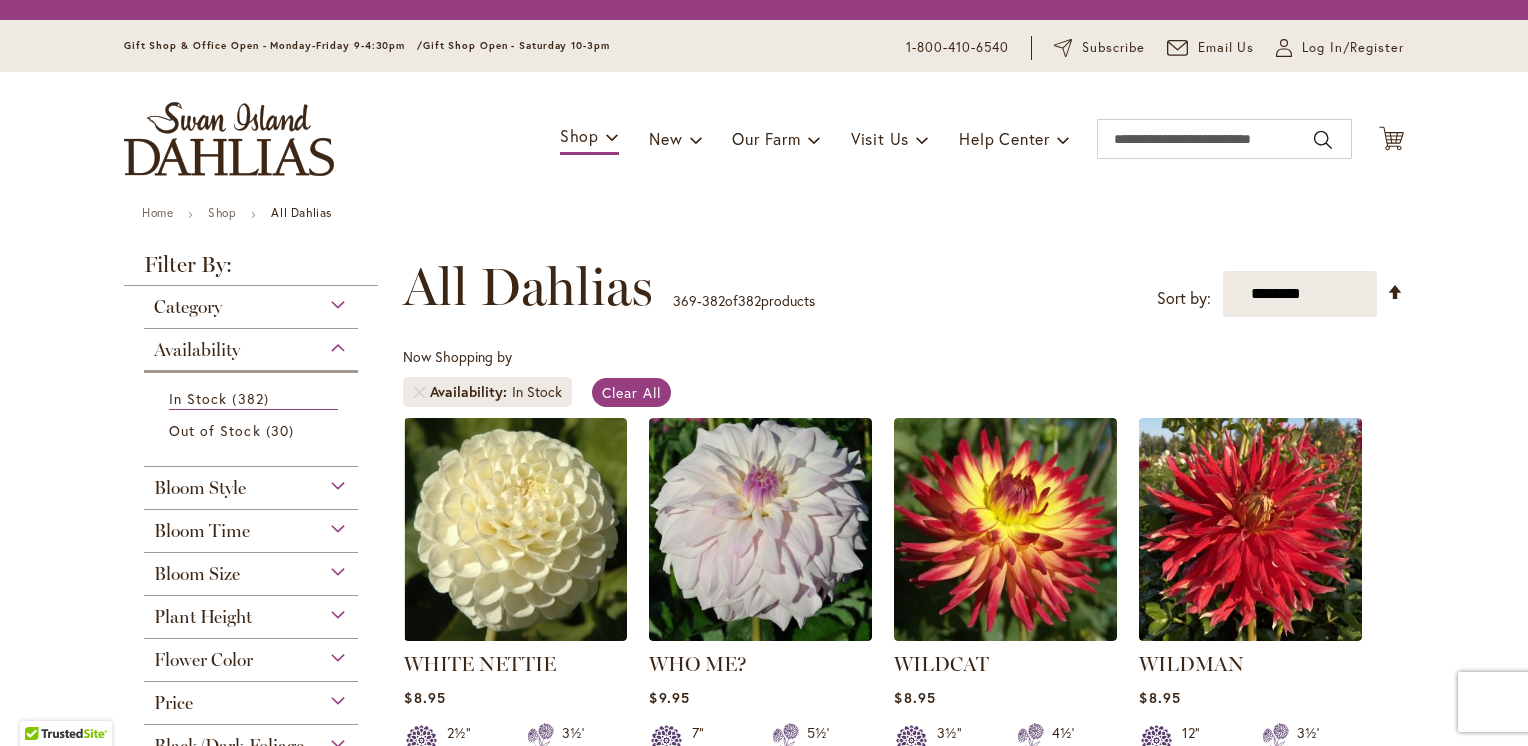 scroll, scrollTop: 0, scrollLeft: 0, axis: both 